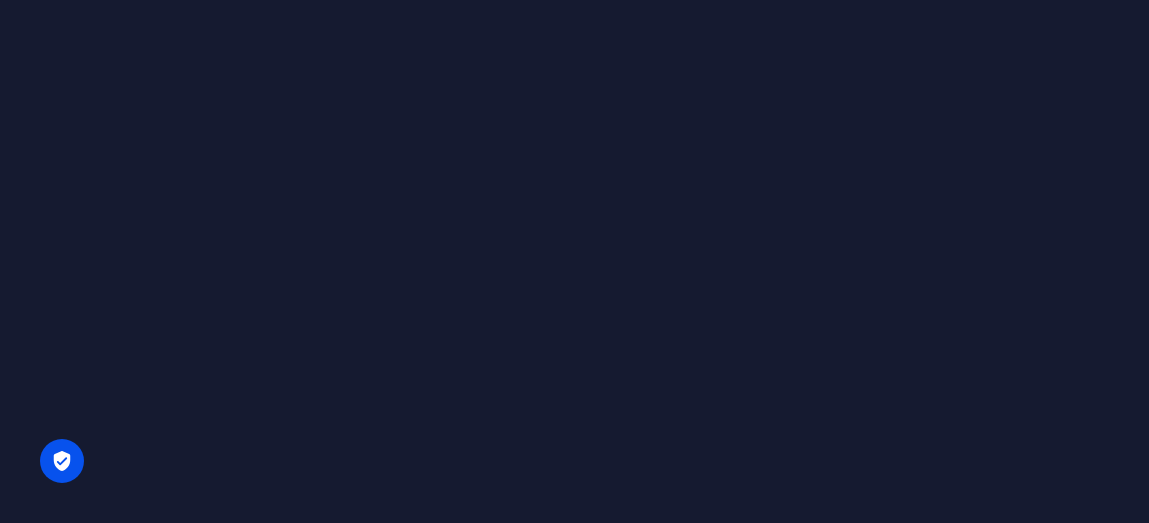 scroll, scrollTop: 0, scrollLeft: 0, axis: both 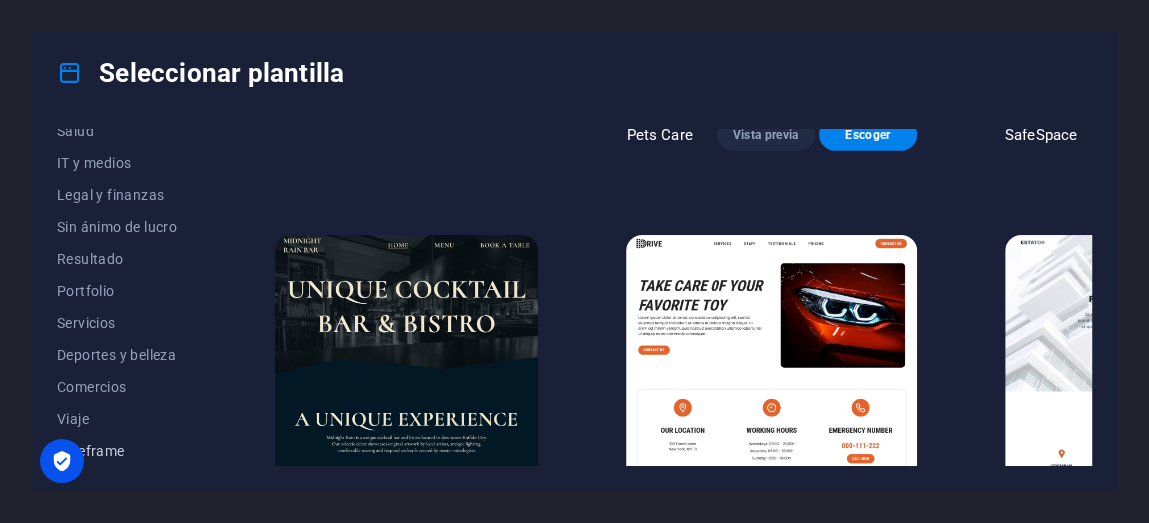drag, startPoint x: 89, startPoint y: 450, endPoint x: 103, endPoint y: 450, distance: 14 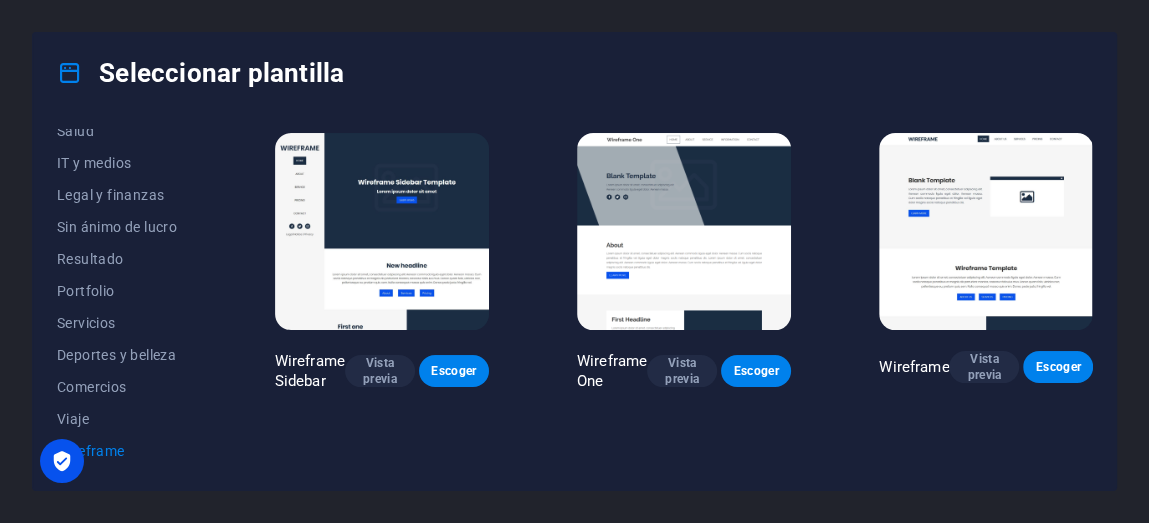 click at bounding box center [986, 231] 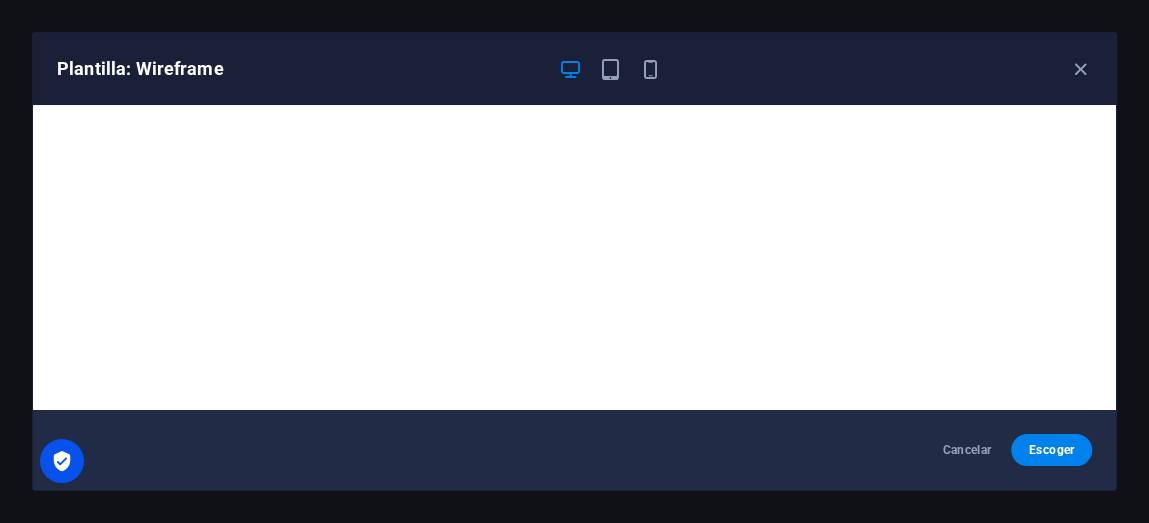 click at bounding box center [610, 69] 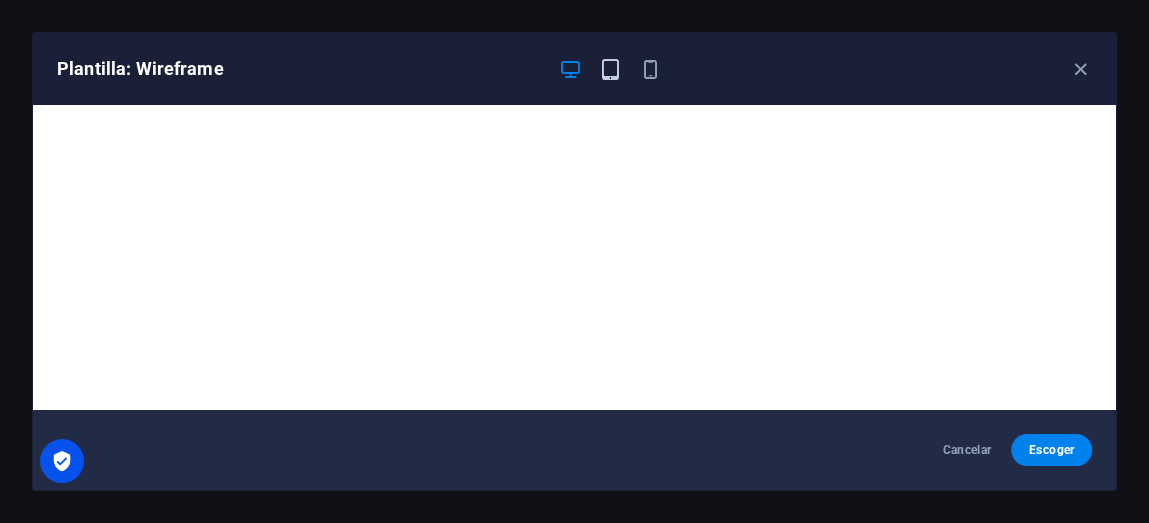 click at bounding box center [610, 69] 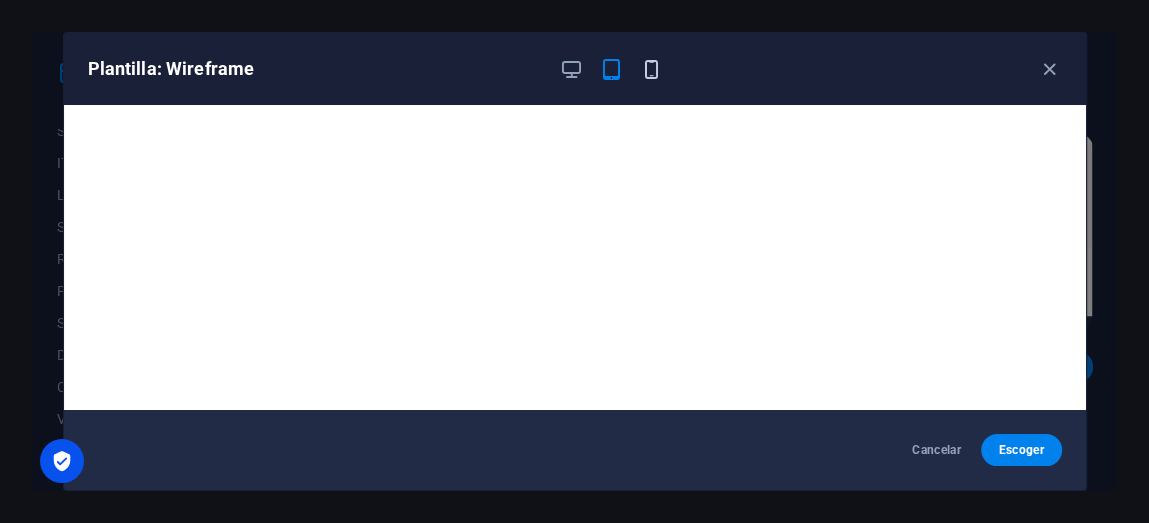 click at bounding box center (651, 69) 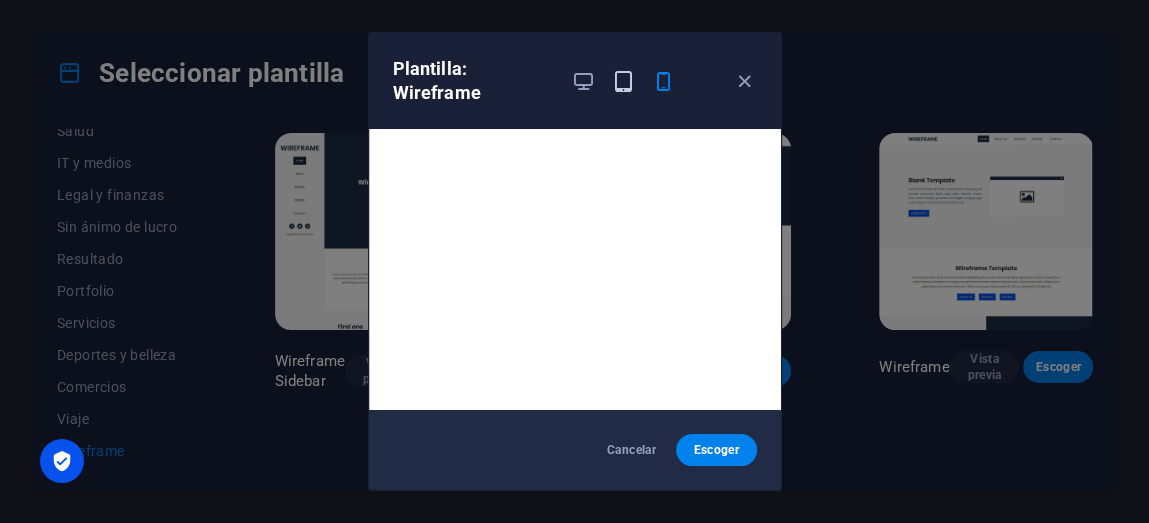 click at bounding box center (623, 81) 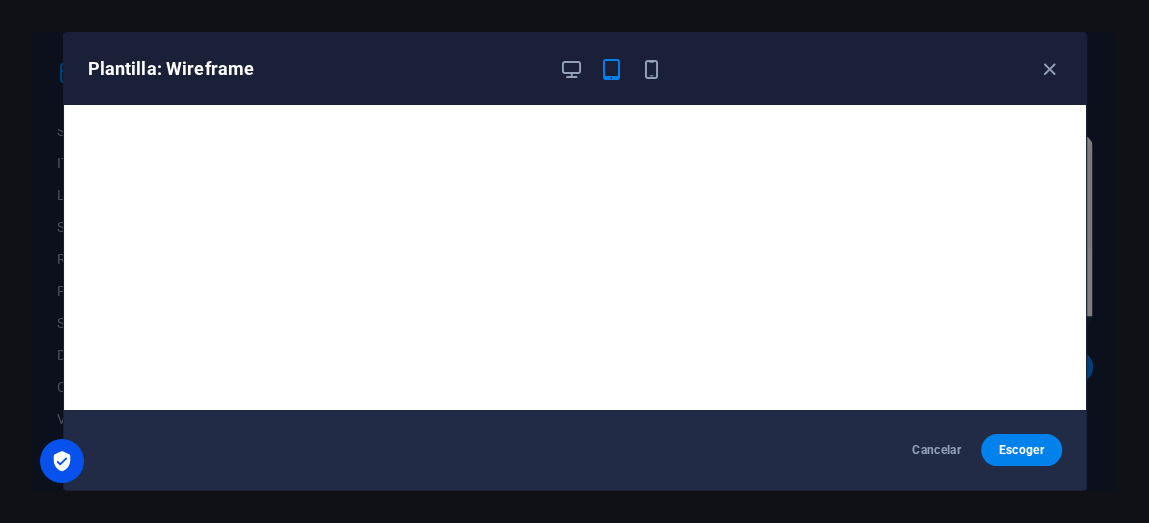 drag, startPoint x: 1048, startPoint y: 63, endPoint x: 1032, endPoint y: 67, distance: 16.492422 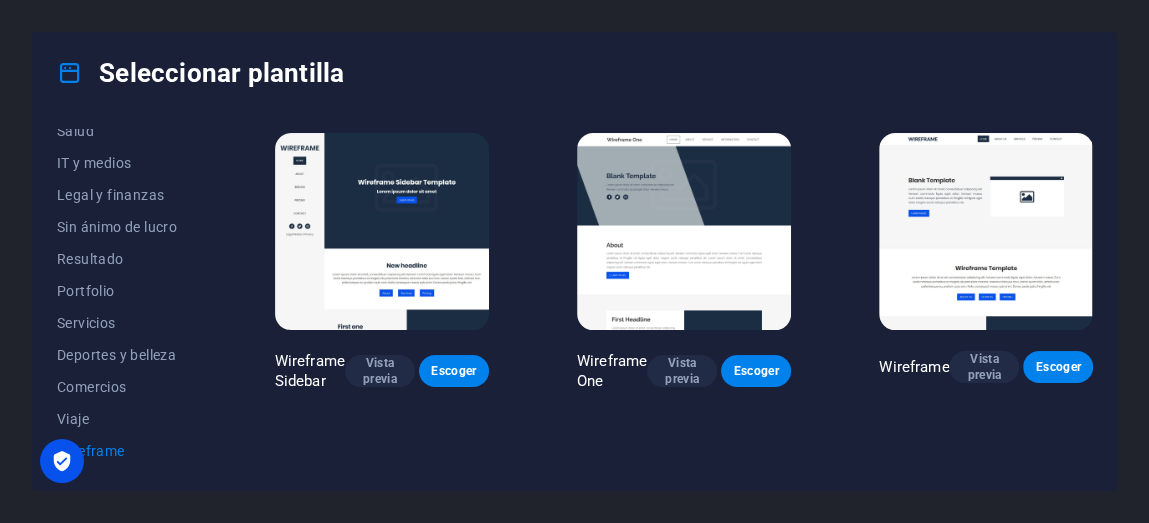 click at bounding box center [684, 231] 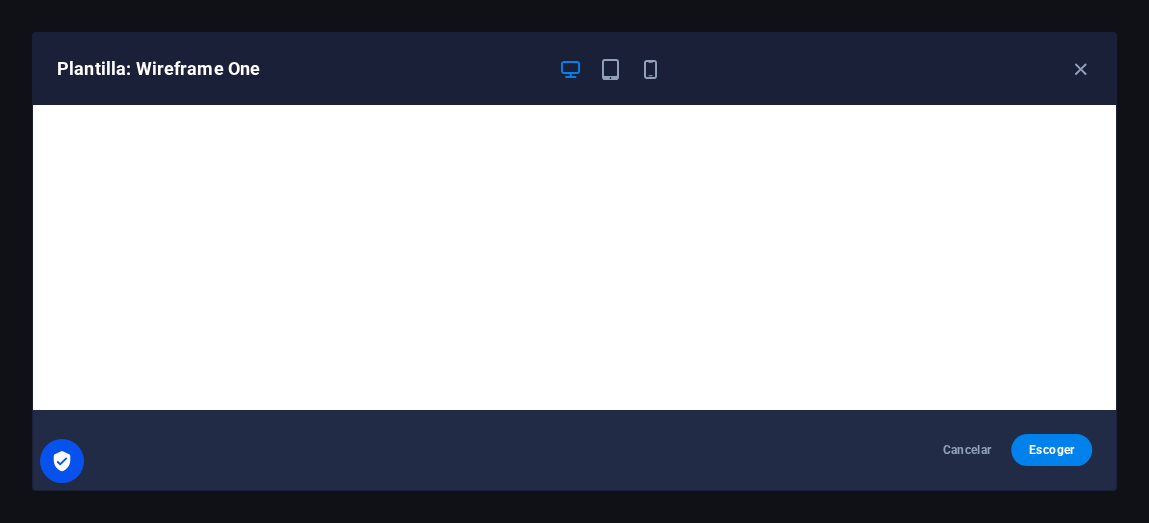 click at bounding box center (610, 69) 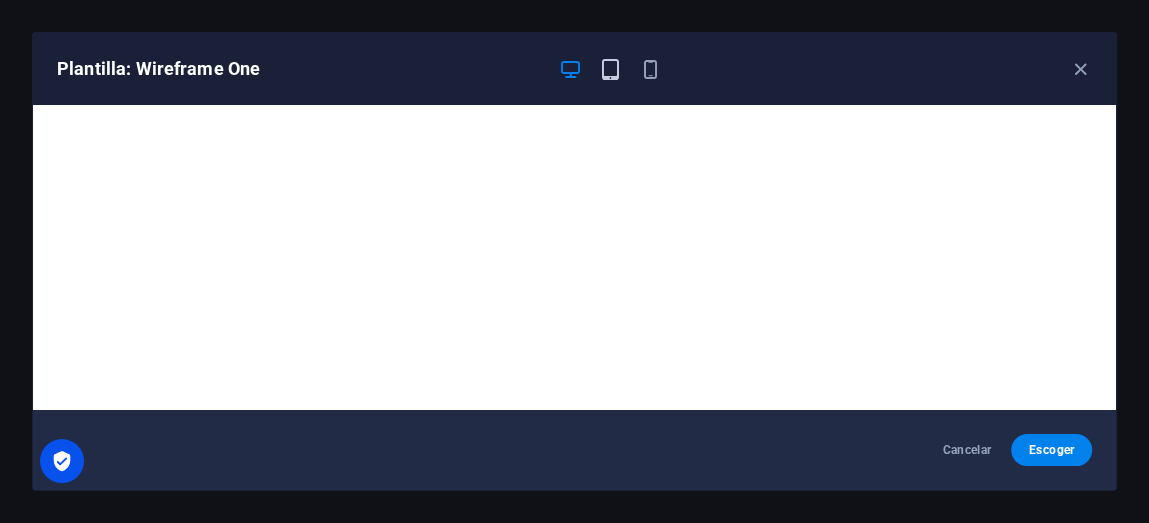 click at bounding box center [610, 69] 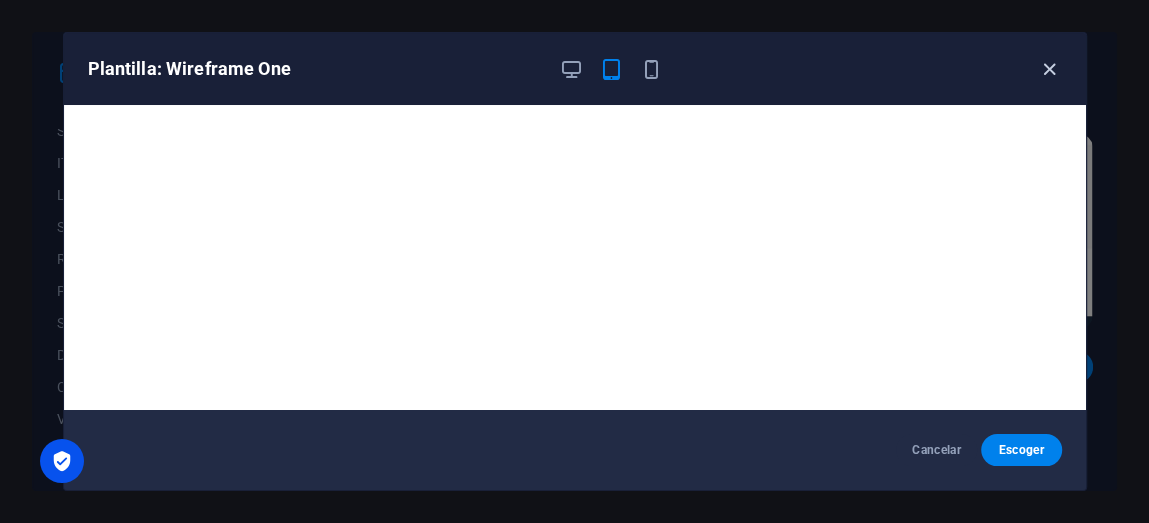 click at bounding box center (1049, 69) 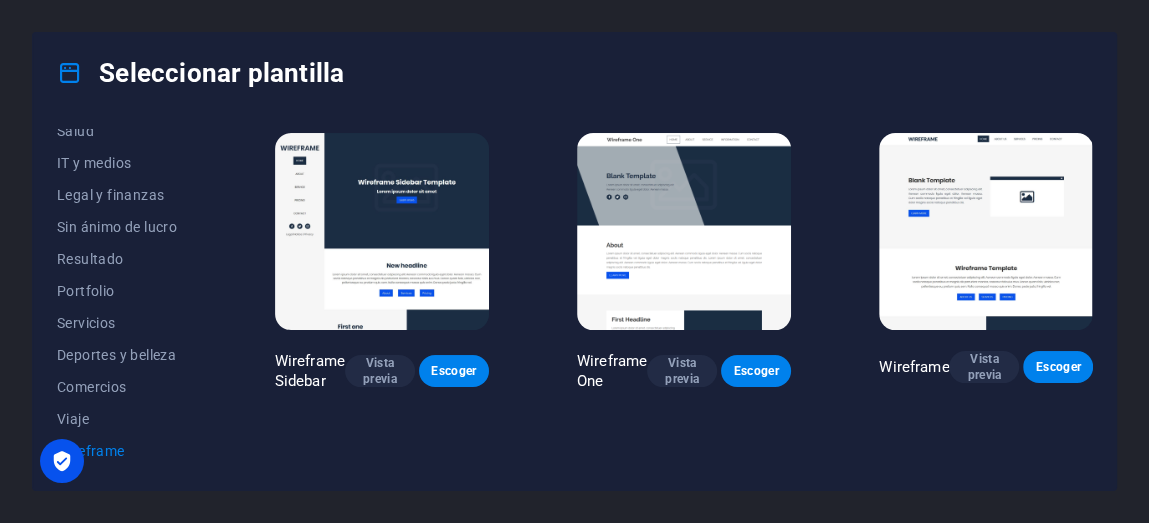 click at bounding box center (986, 231) 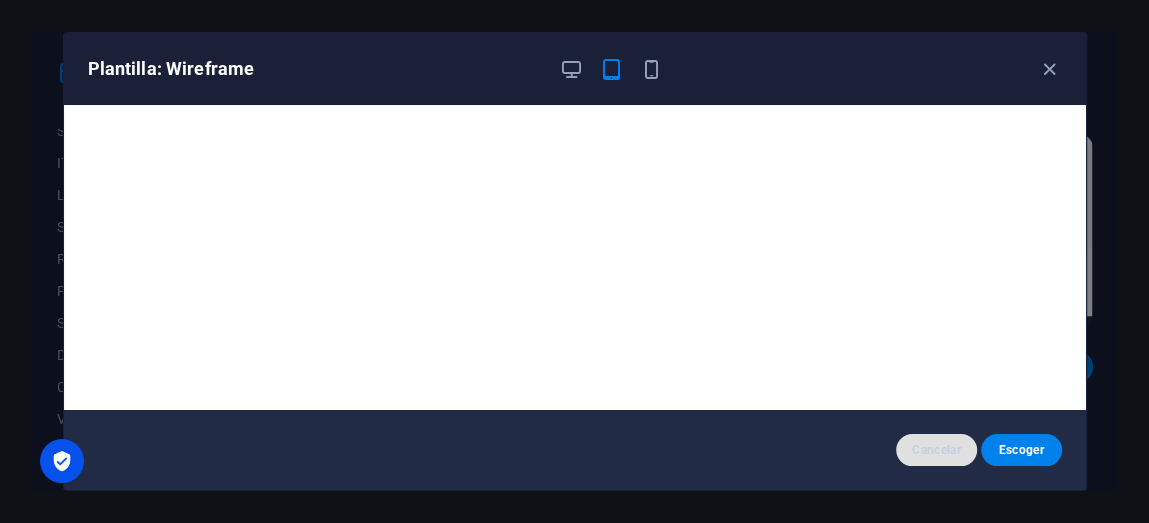 click on "Cancelar" at bounding box center [936, 450] 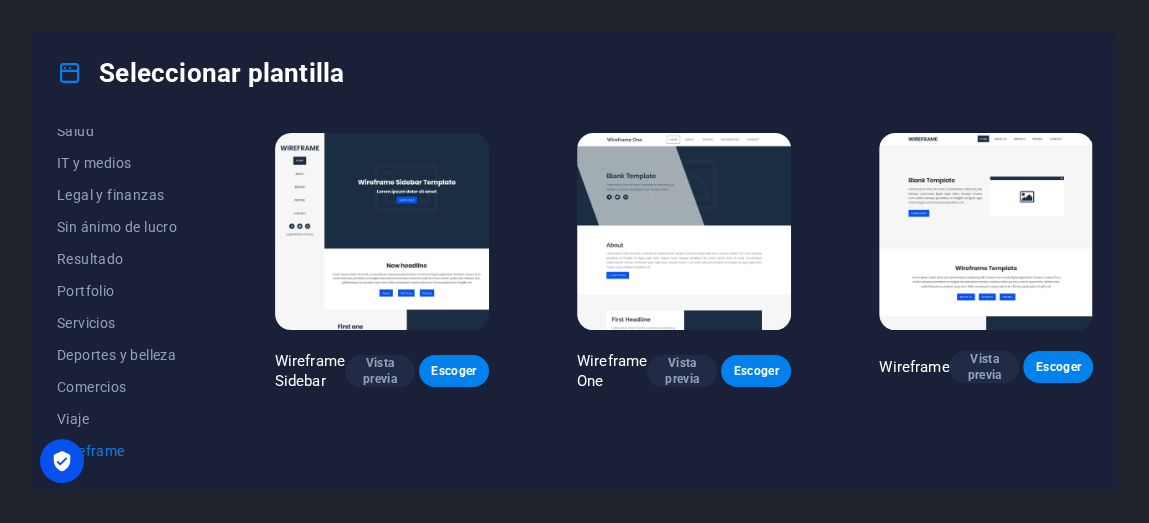 click at bounding box center [684, 231] 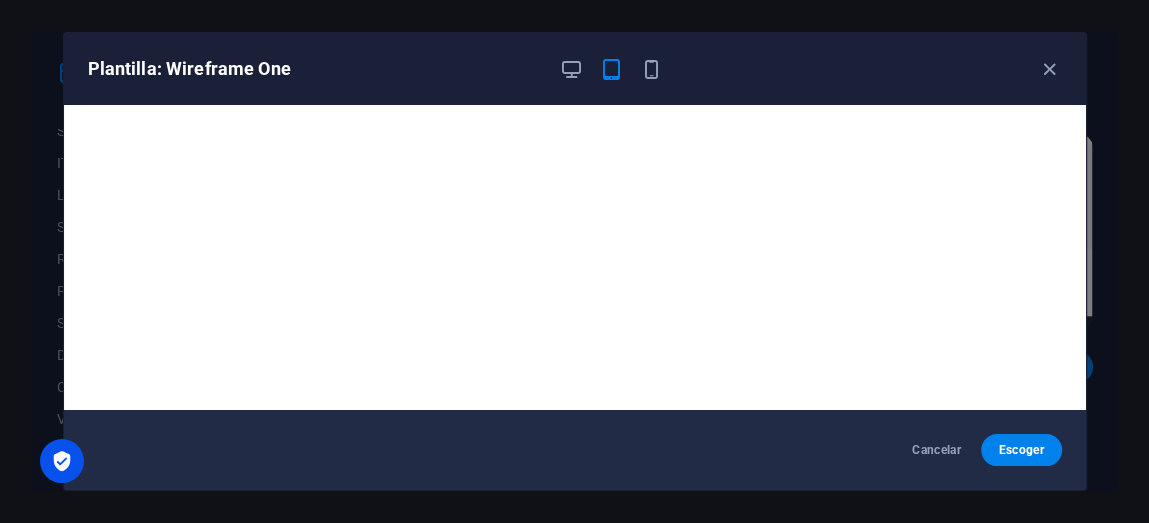 drag, startPoint x: 1052, startPoint y: 80, endPoint x: 973, endPoint y: 86, distance: 79.22752 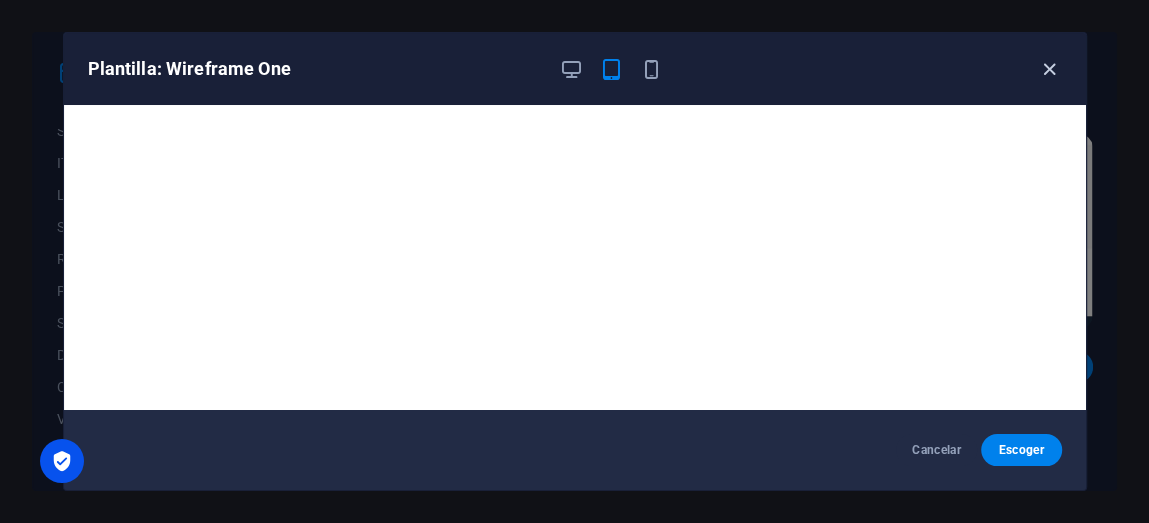 click at bounding box center (1049, 69) 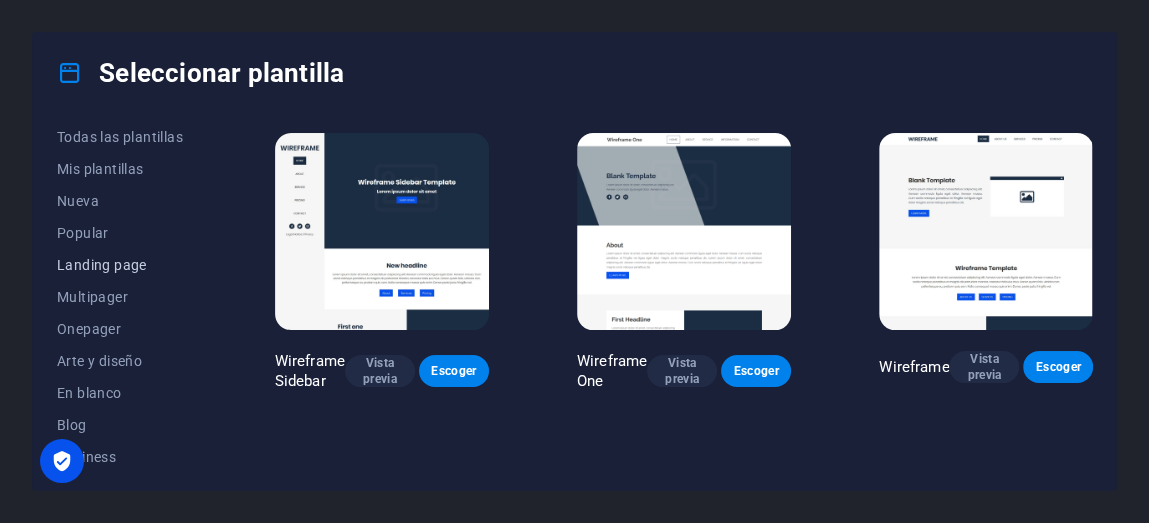 scroll, scrollTop: 0, scrollLeft: 0, axis: both 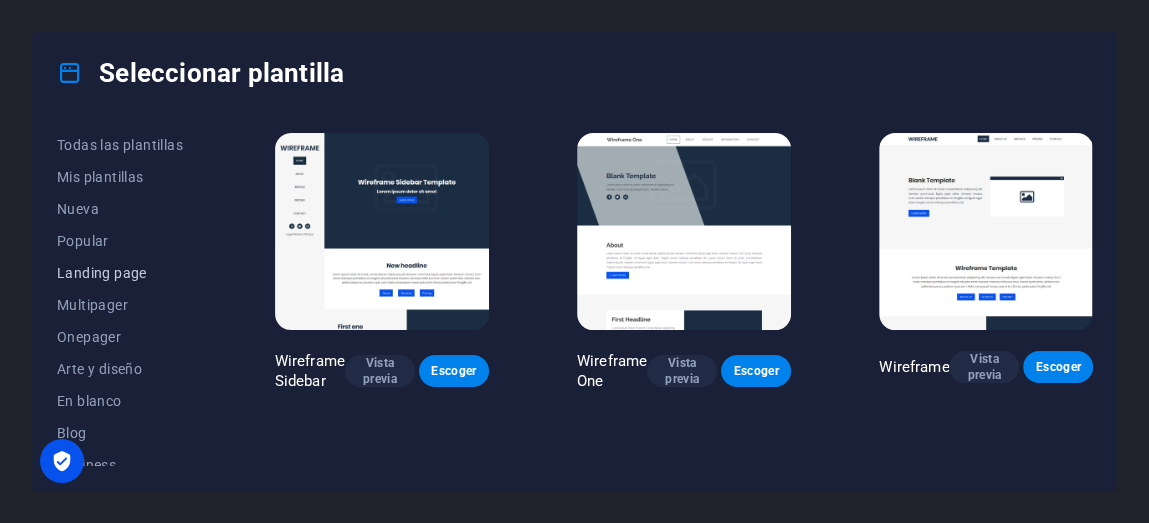click on "Landing page" at bounding box center [122, 273] 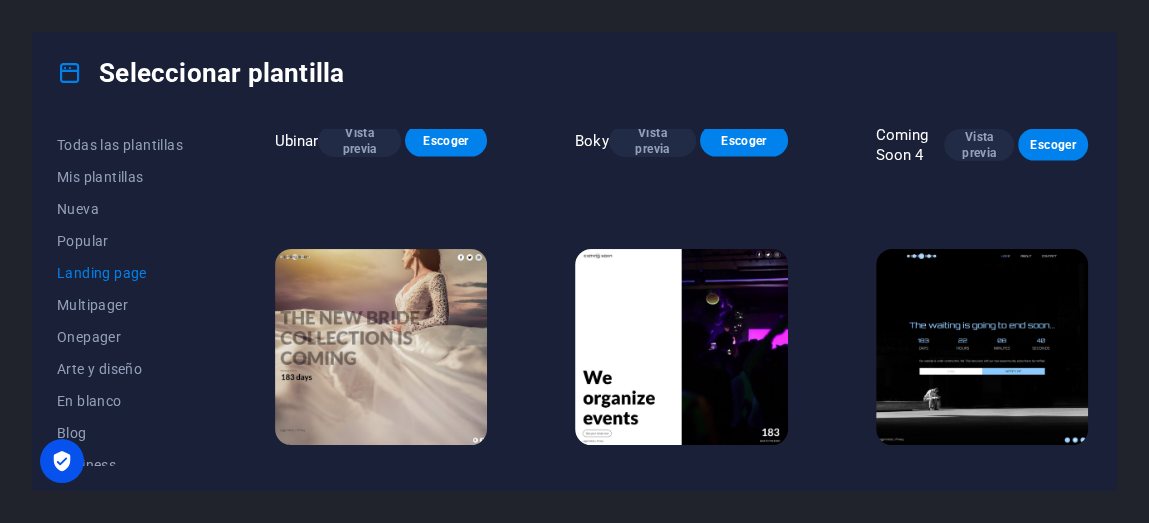scroll, scrollTop: 2596, scrollLeft: 0, axis: vertical 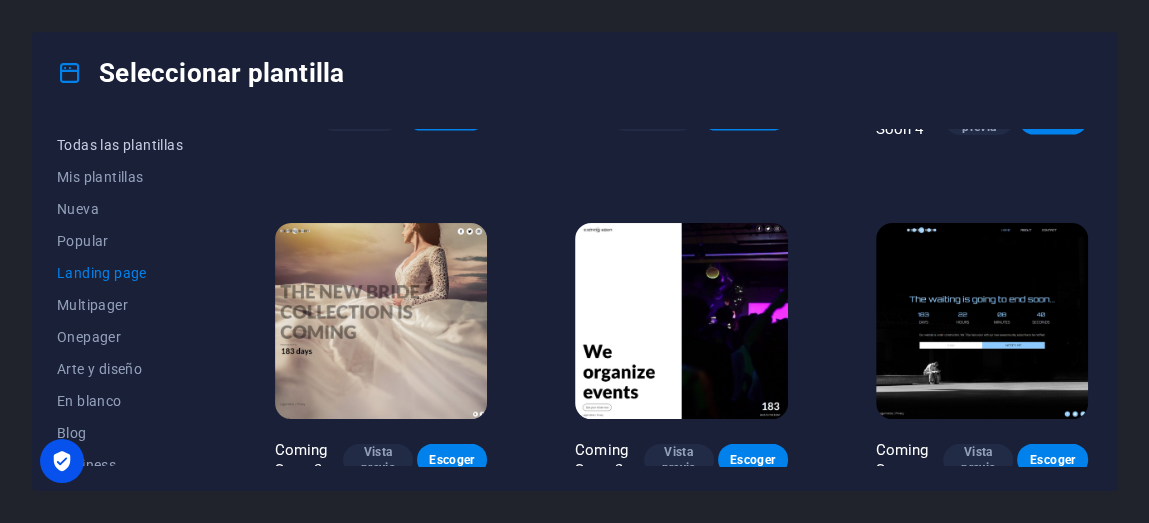 click on "Todas las plantillas" at bounding box center (122, 145) 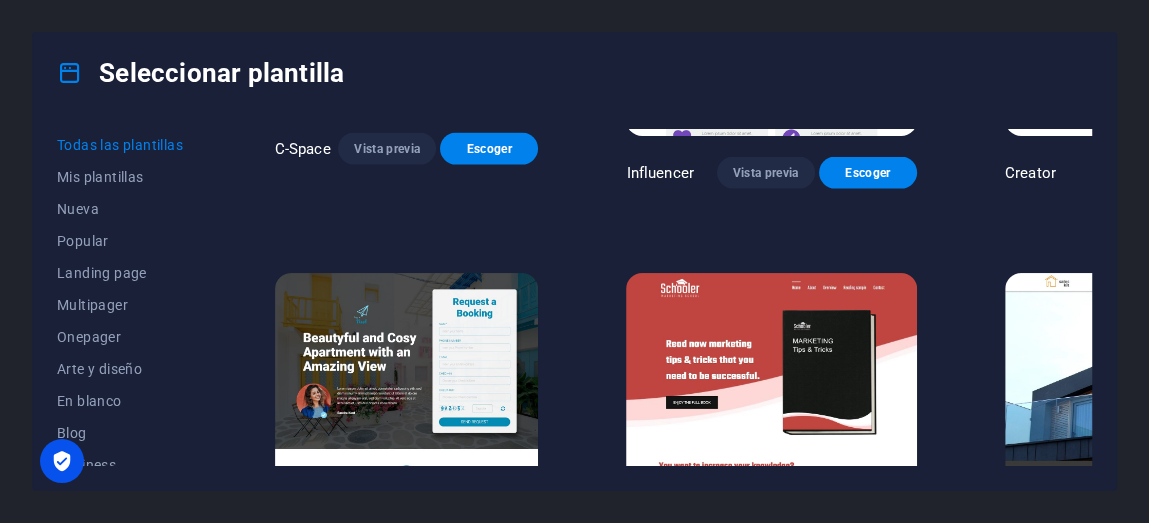 scroll, scrollTop: 20212, scrollLeft: 0, axis: vertical 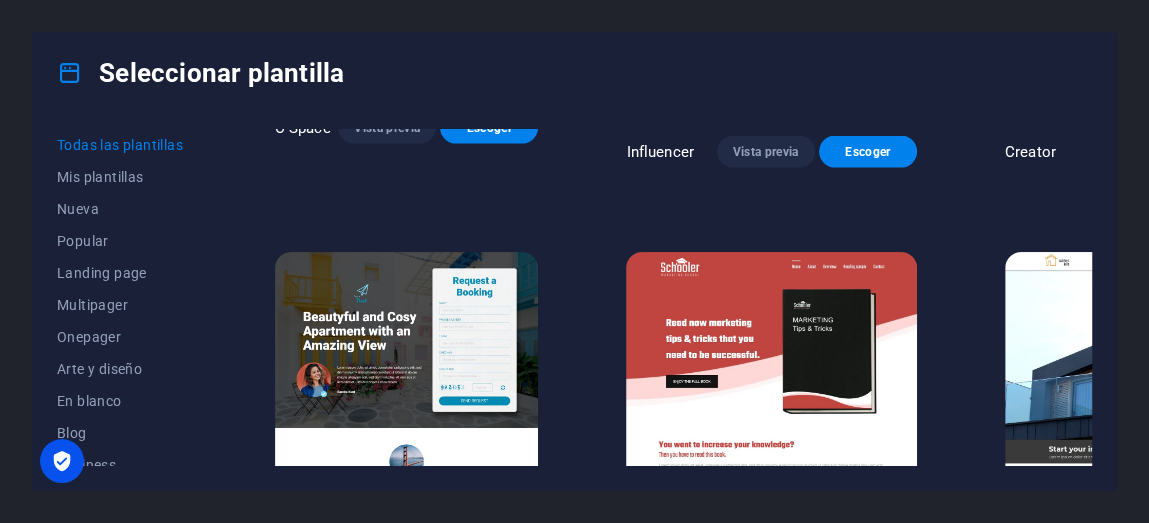click at bounding box center (1150, 1608) 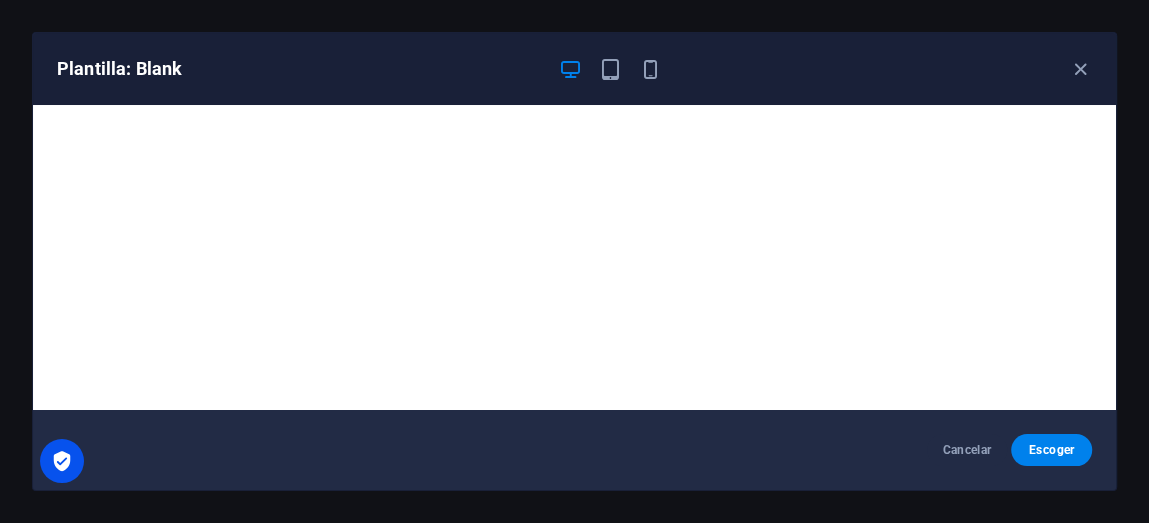 scroll, scrollTop: 4, scrollLeft: 0, axis: vertical 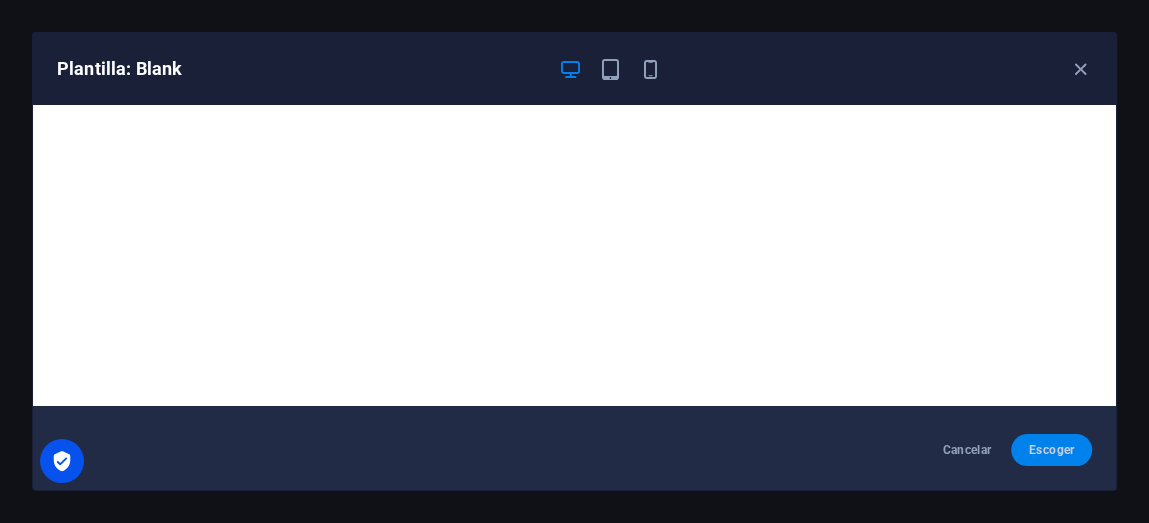 click on "Escoger" at bounding box center (1051, 450) 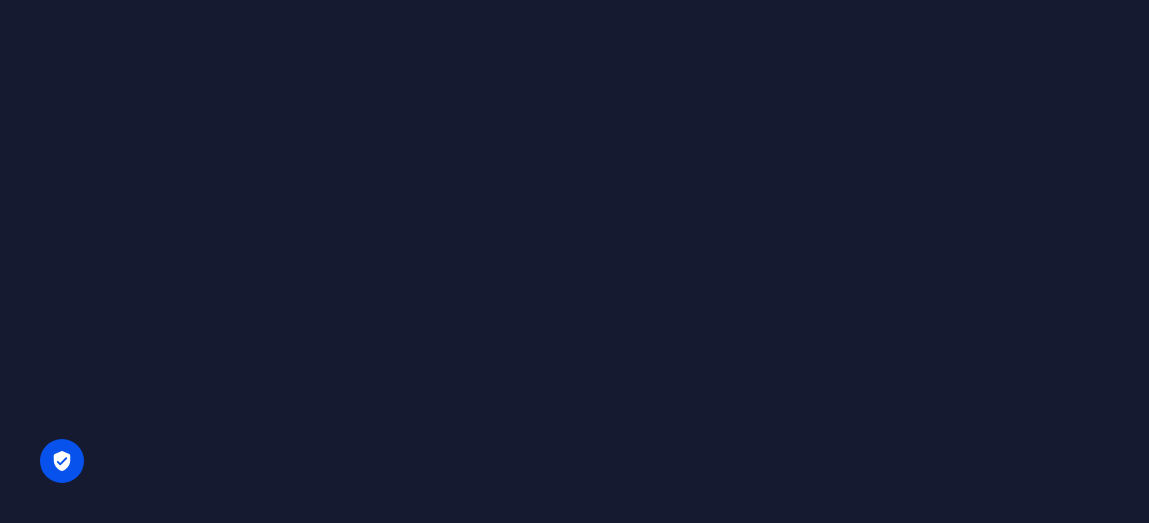 scroll, scrollTop: 0, scrollLeft: 0, axis: both 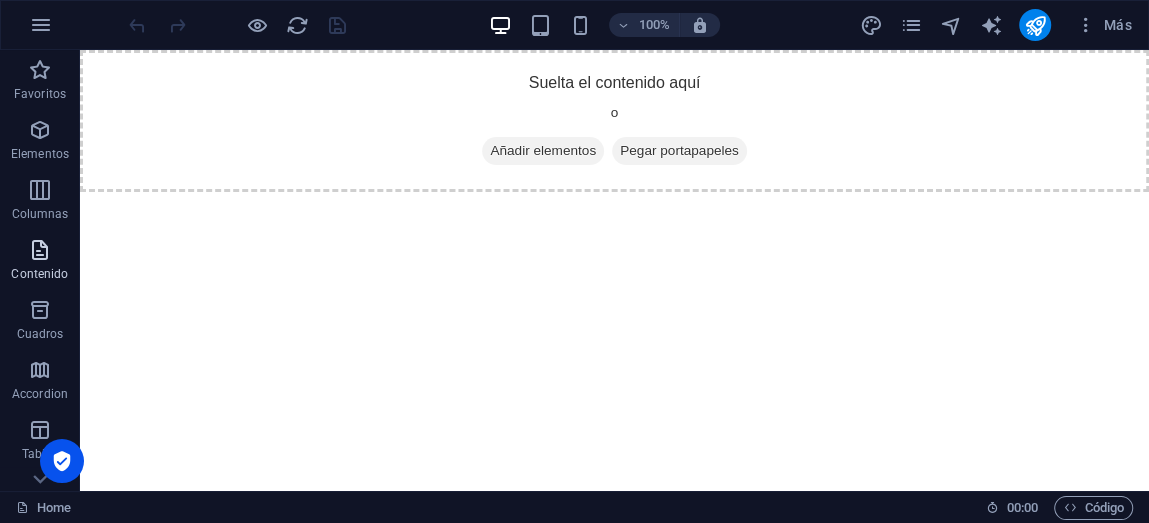 click at bounding box center (40, 250) 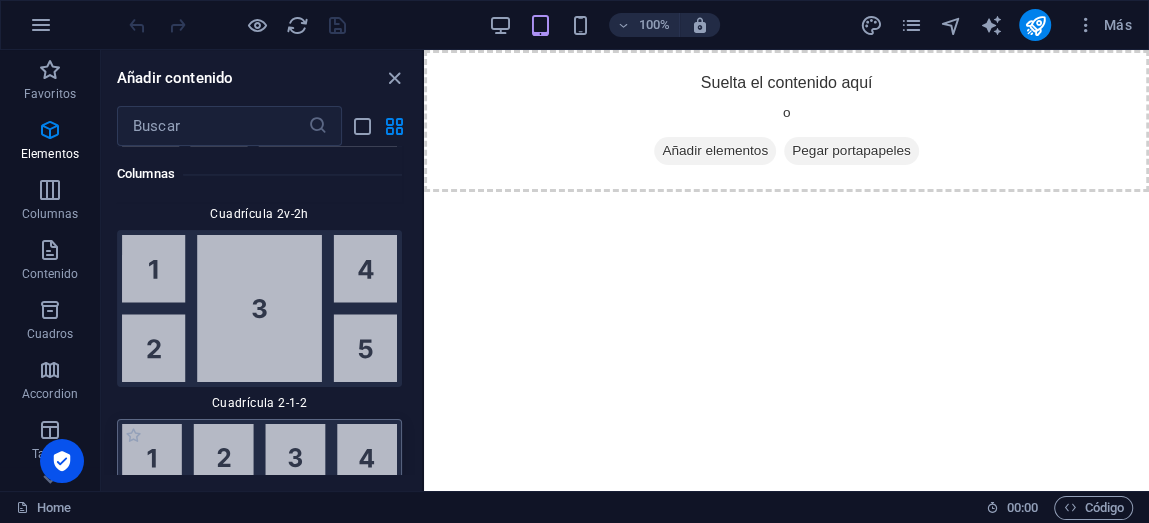 scroll, scrollTop: 6487, scrollLeft: 0, axis: vertical 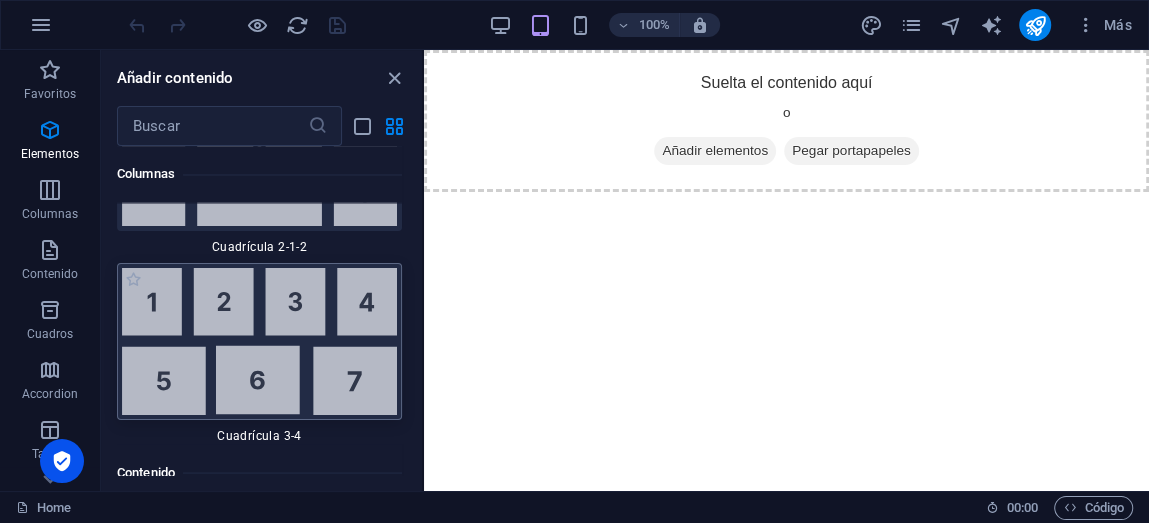 click at bounding box center (259, 341) 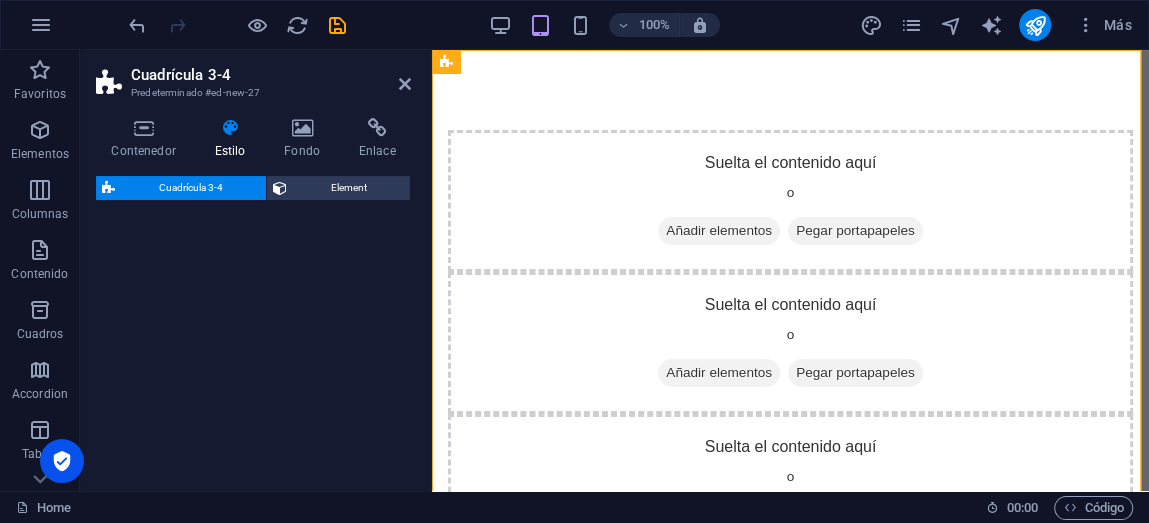 select on "rem" 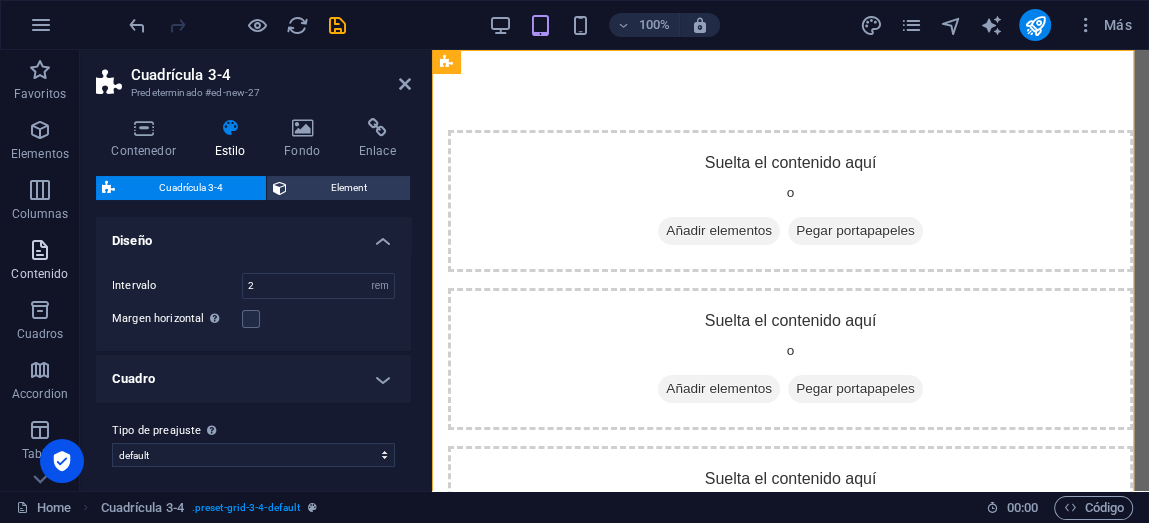 click on "Contenido" at bounding box center (39, 274) 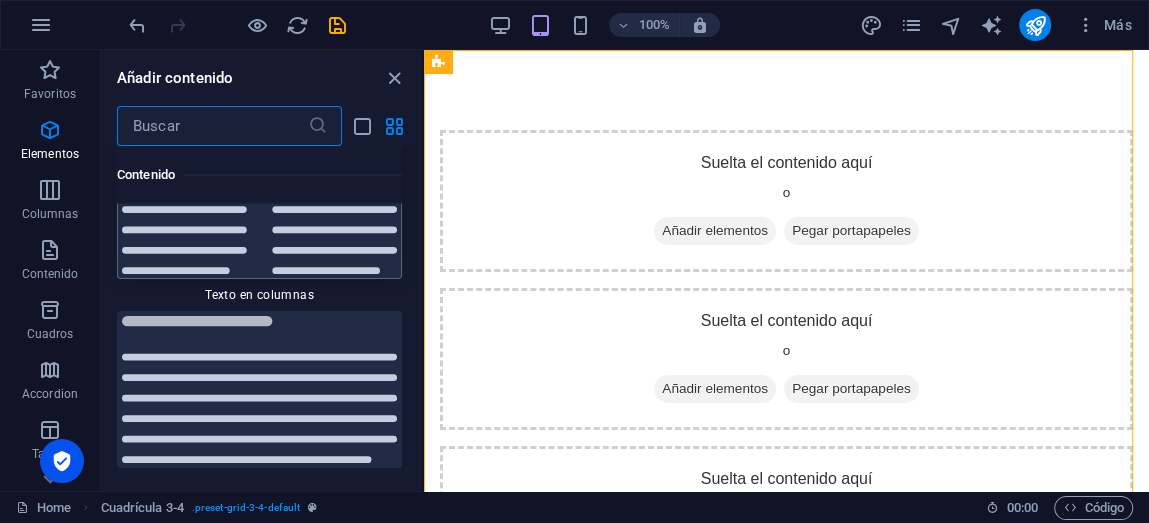 scroll, scrollTop: 6867, scrollLeft: 0, axis: vertical 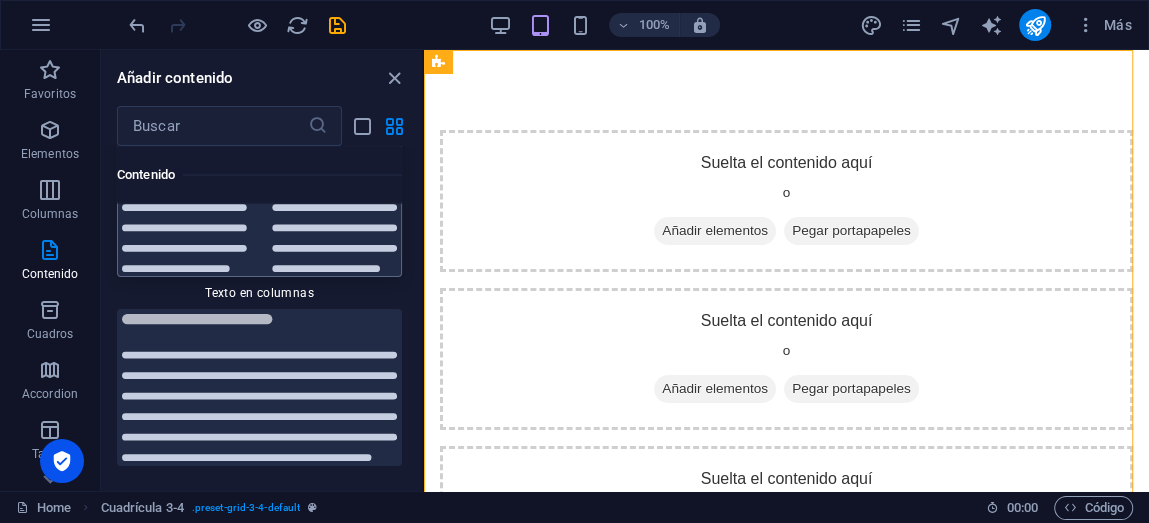 click at bounding box center [259, 199] 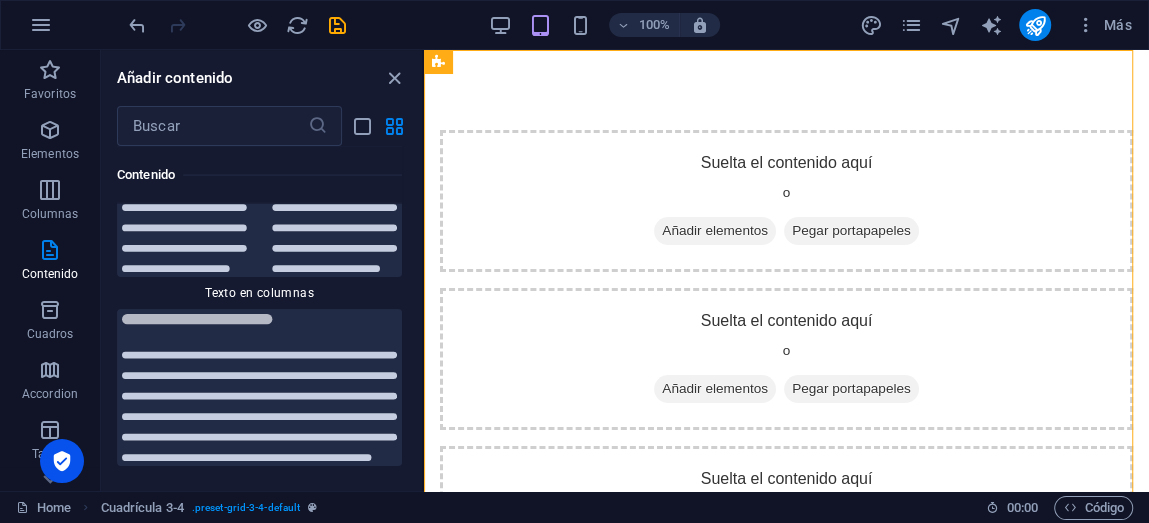 select on "rem" 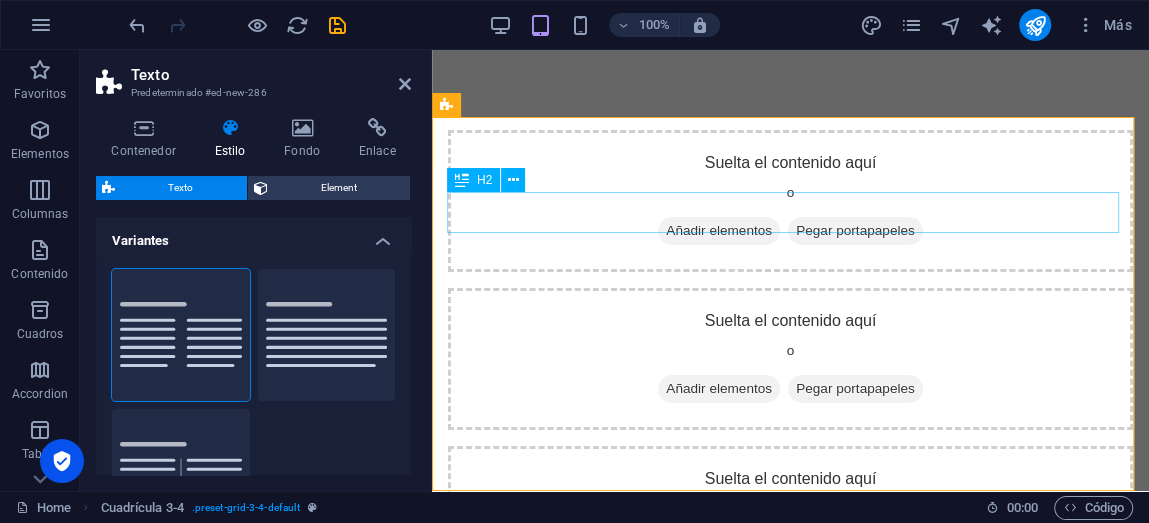 scroll, scrollTop: 566, scrollLeft: 0, axis: vertical 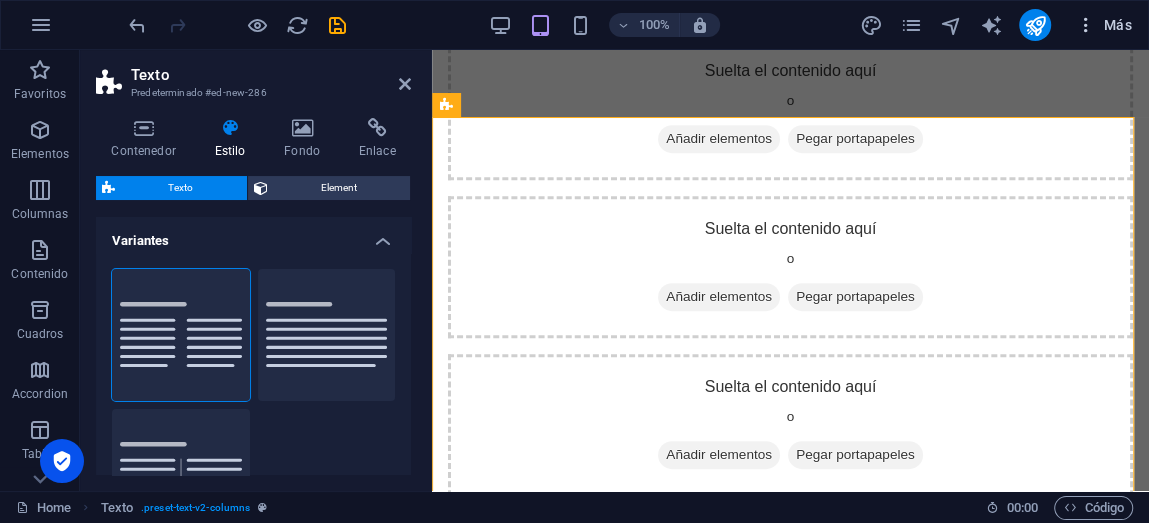 drag, startPoint x: 1113, startPoint y: 15, endPoint x: 1087, endPoint y: 22, distance: 26.925823 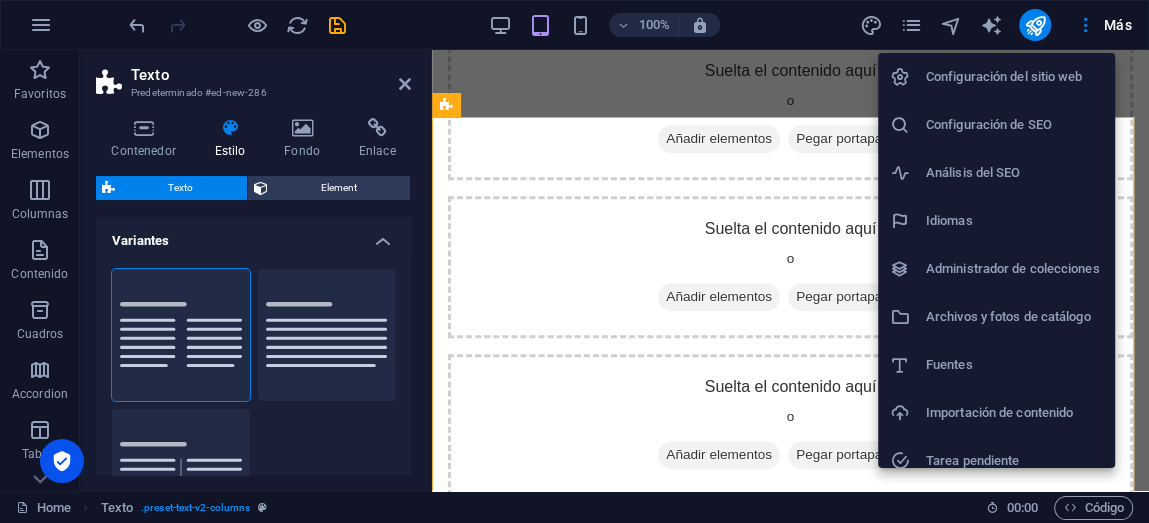click at bounding box center [574, 261] 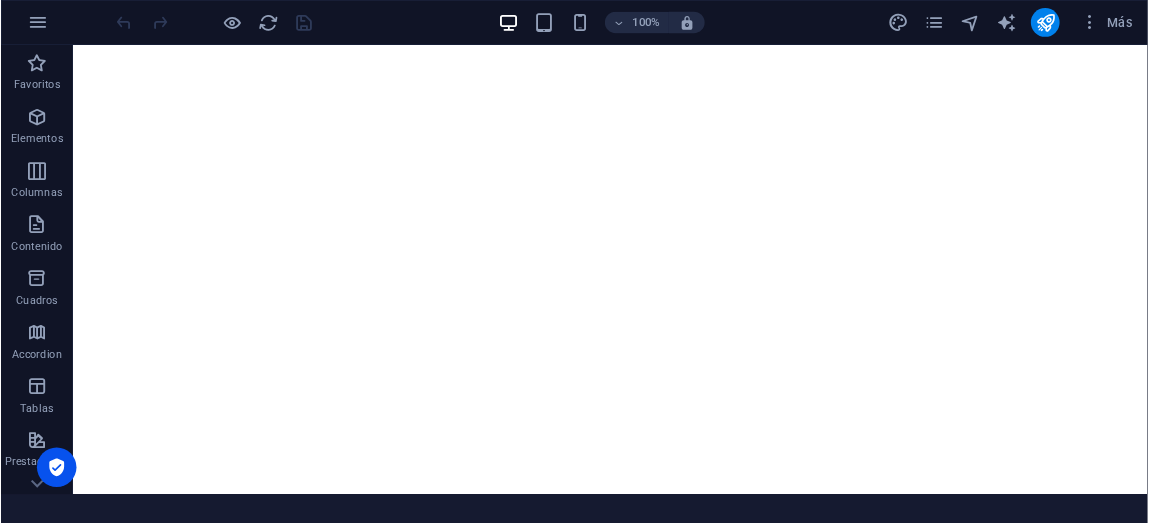 scroll, scrollTop: 0, scrollLeft: 0, axis: both 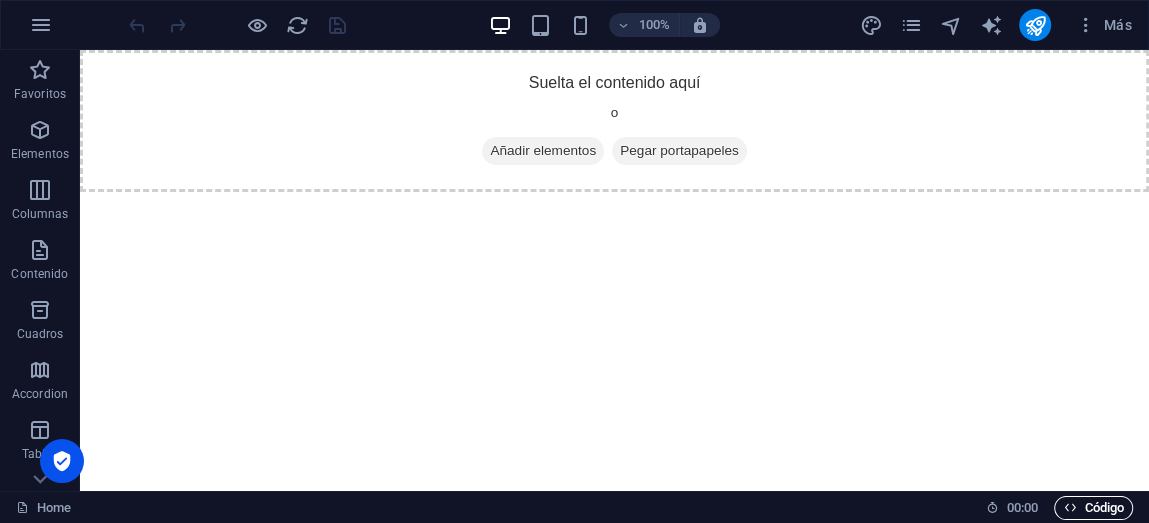 click at bounding box center (1069, 507) 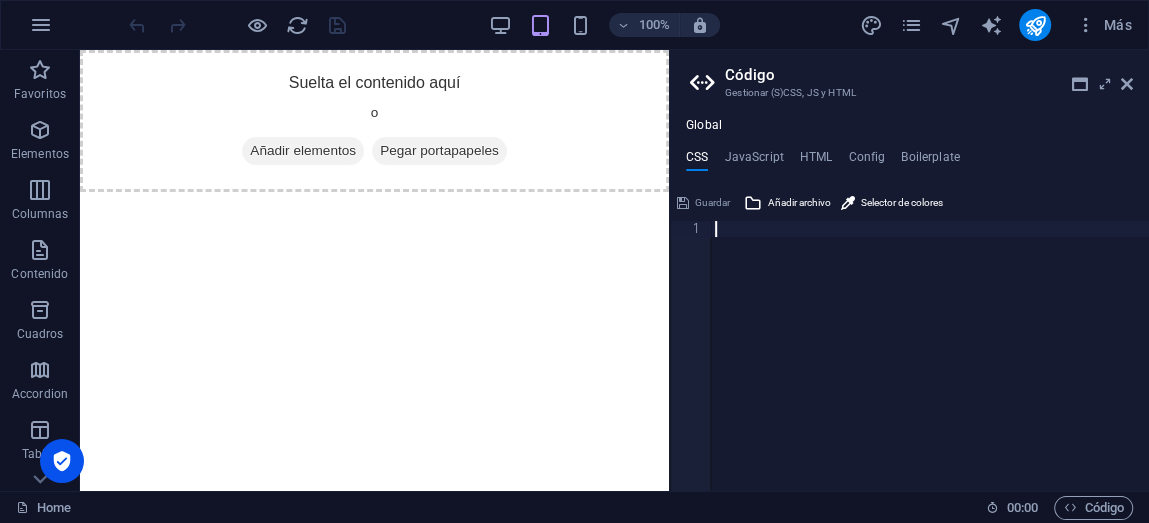 drag, startPoint x: 1131, startPoint y: 215, endPoint x: 1106, endPoint y: 231, distance: 29.681644 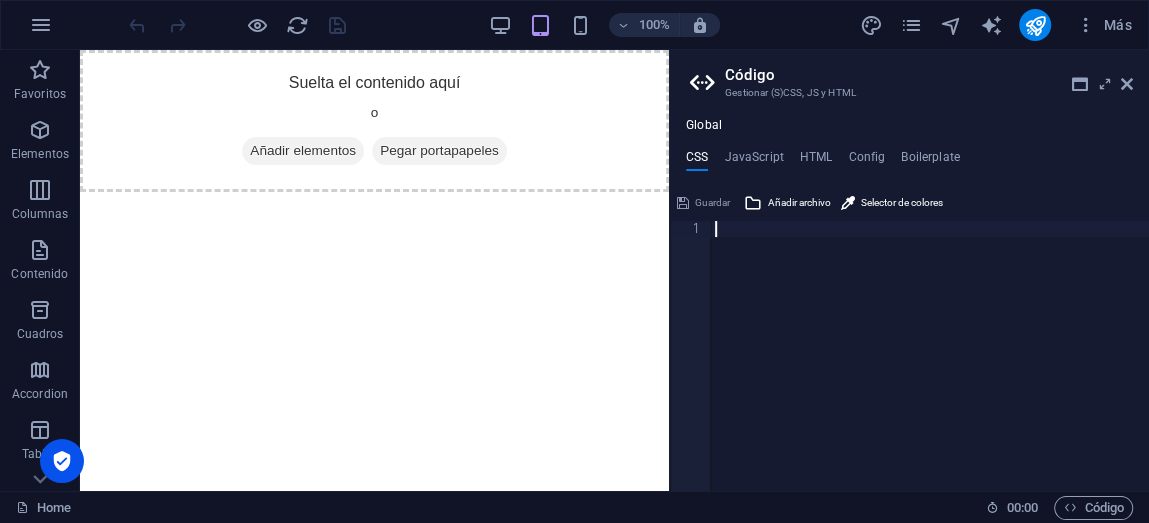 click at bounding box center [930, 370] 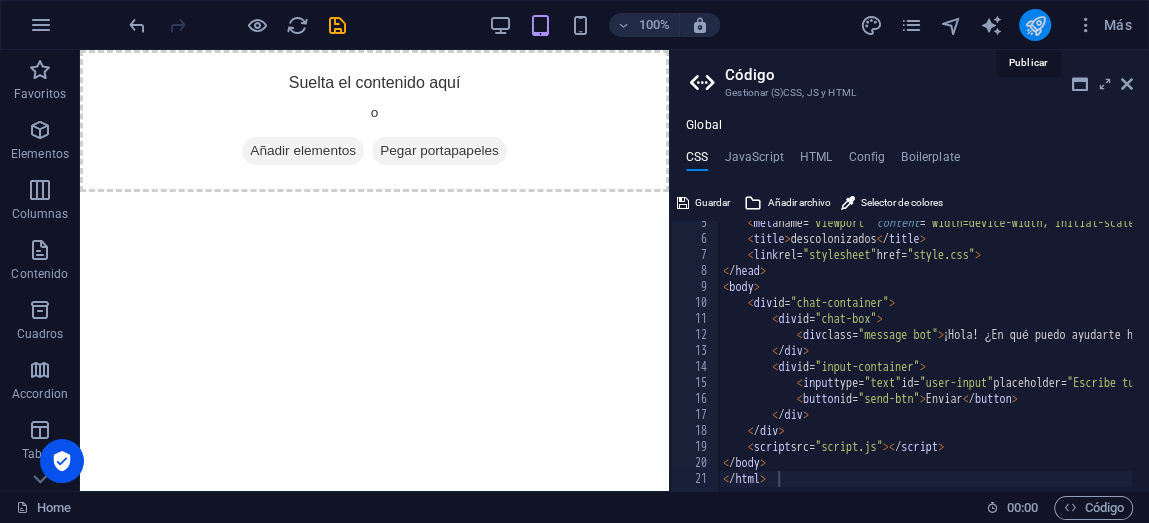 click at bounding box center [1035, 25] 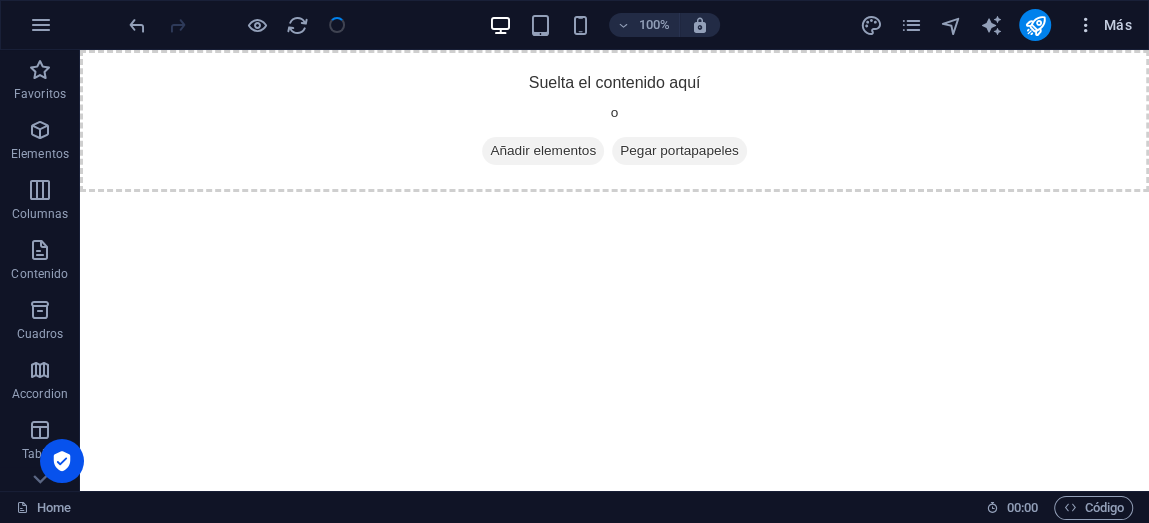 click on "Más" at bounding box center (1103, 25) 